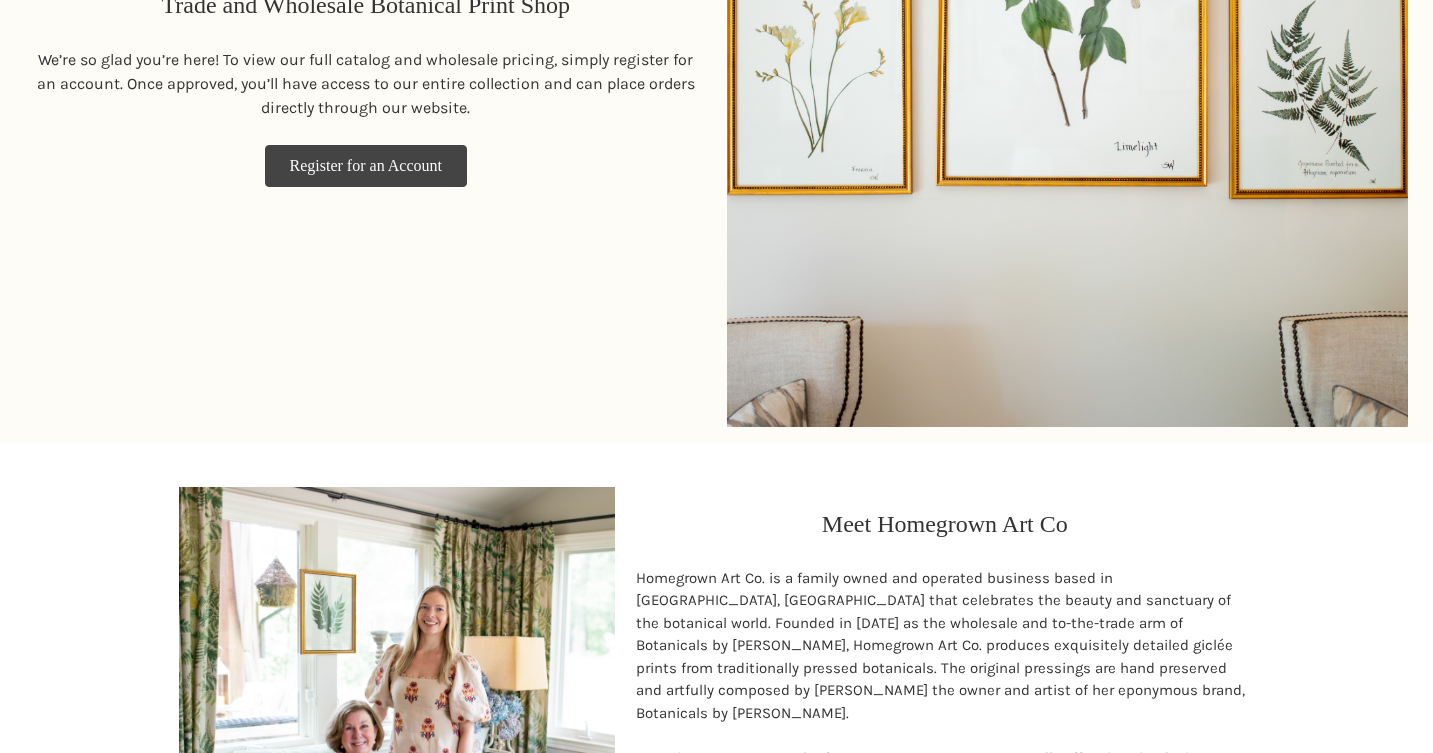 scroll, scrollTop: 1986, scrollLeft: 0, axis: vertical 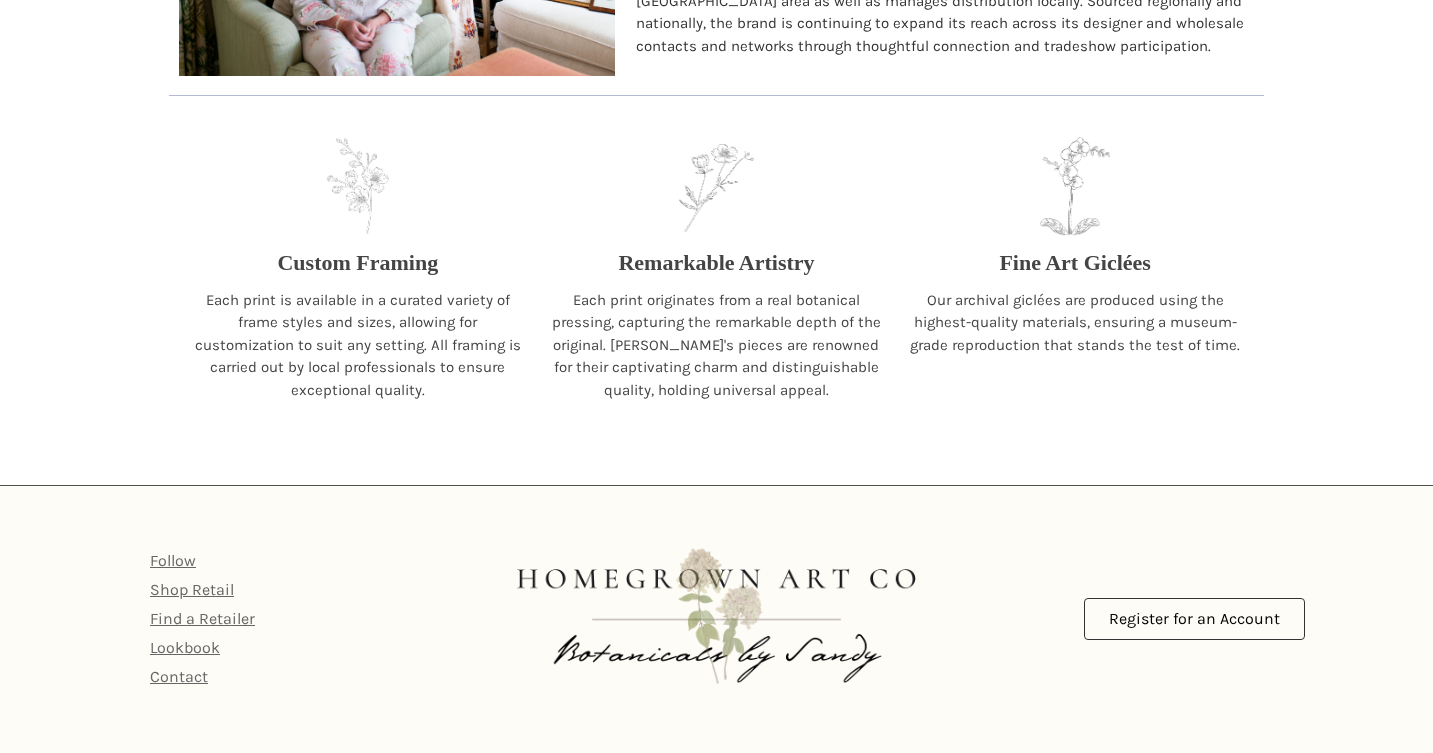 drag, startPoint x: 1213, startPoint y: 612, endPoint x: 730, endPoint y: 584, distance: 483.8109 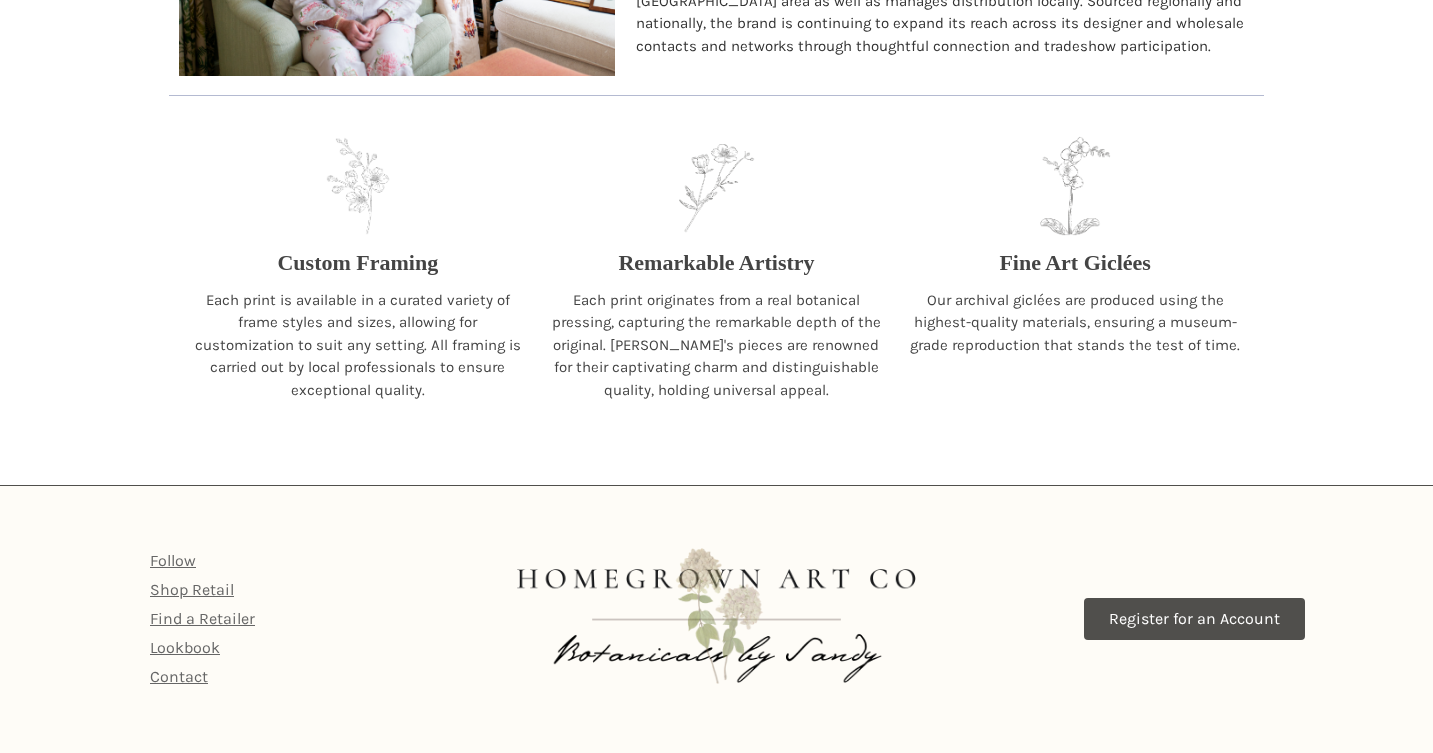 click on "Skip to main content
Toggle menu
Compare
Sign in
or
Register
Search
Shop
Frames" at bounding box center [716, -617] 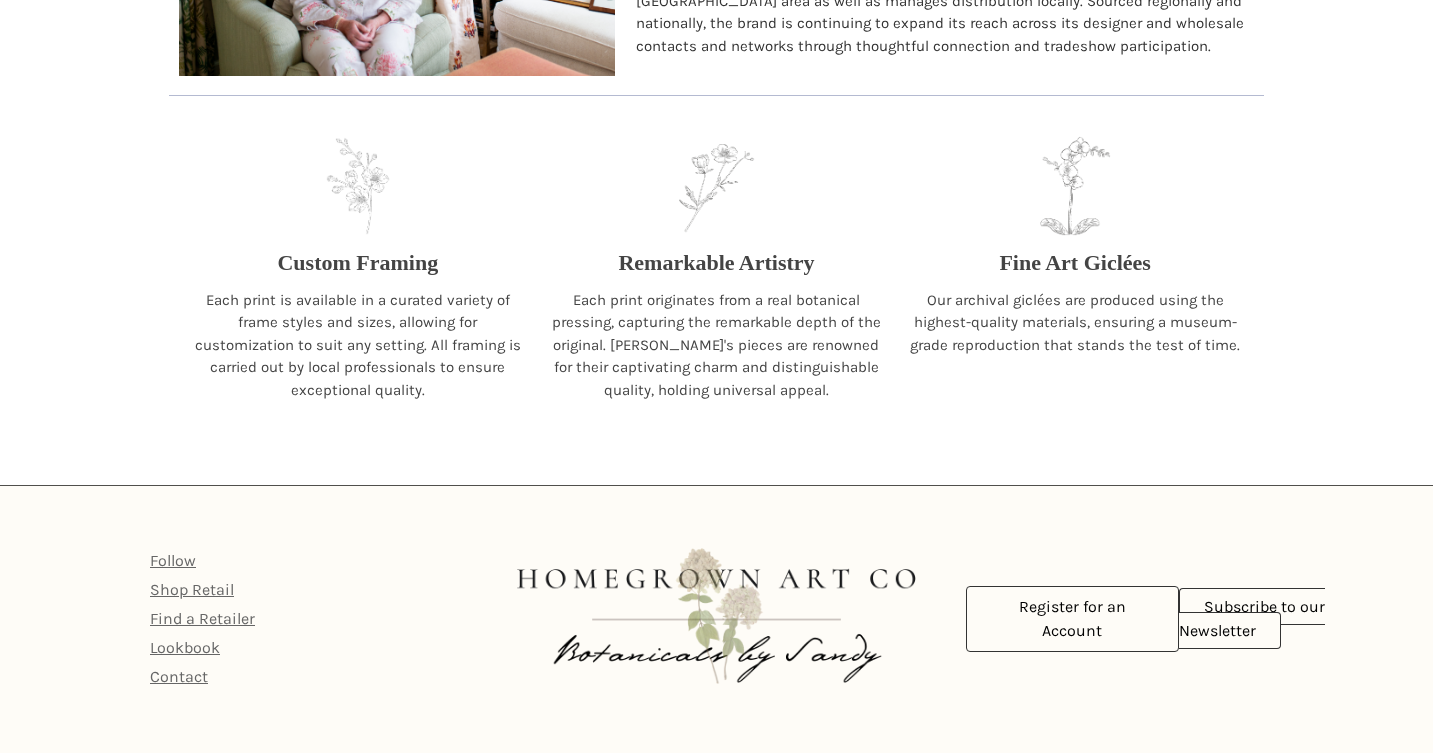 click on "Register for an Account
Subscribe to our Newsletter" at bounding box center (1194, 619) 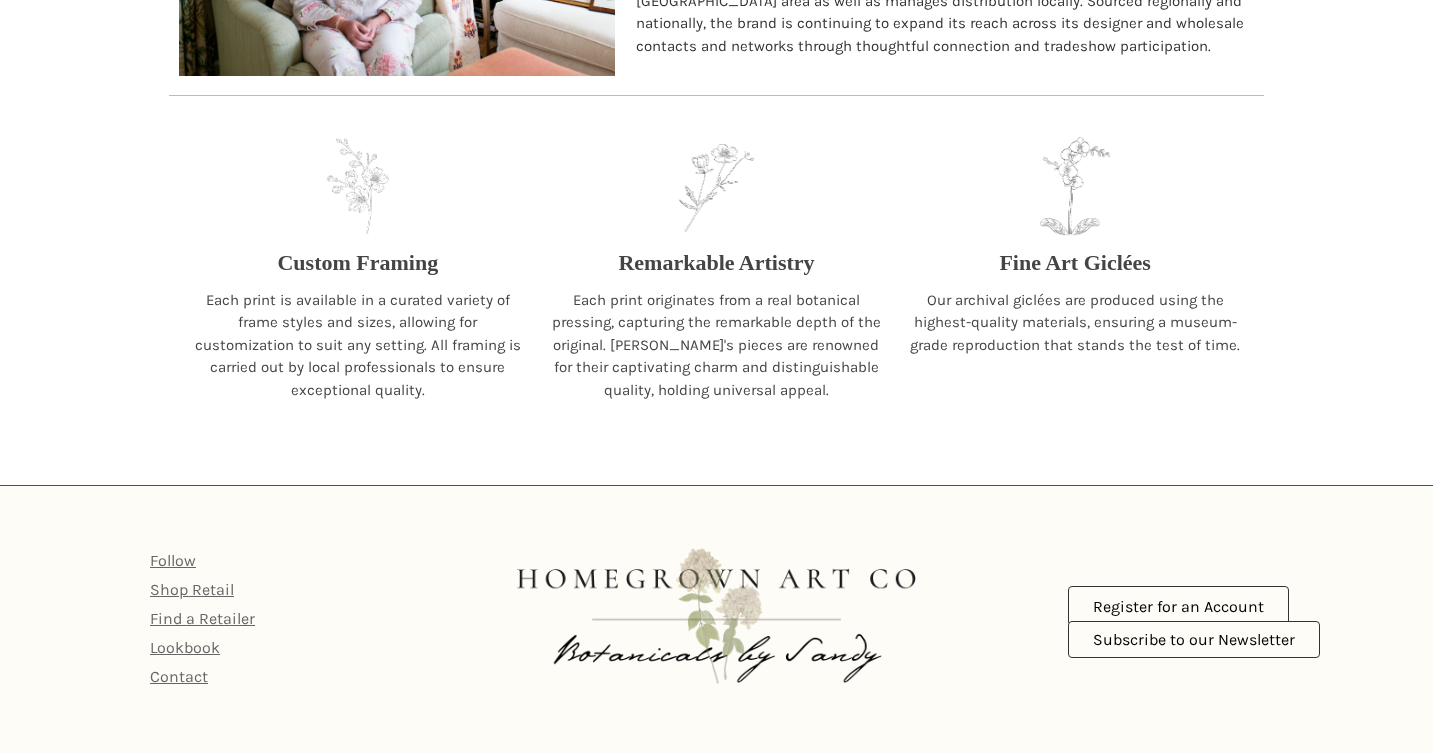 drag, startPoint x: 728, startPoint y: 541, endPoint x: 780, endPoint y: 591, distance: 72.138756 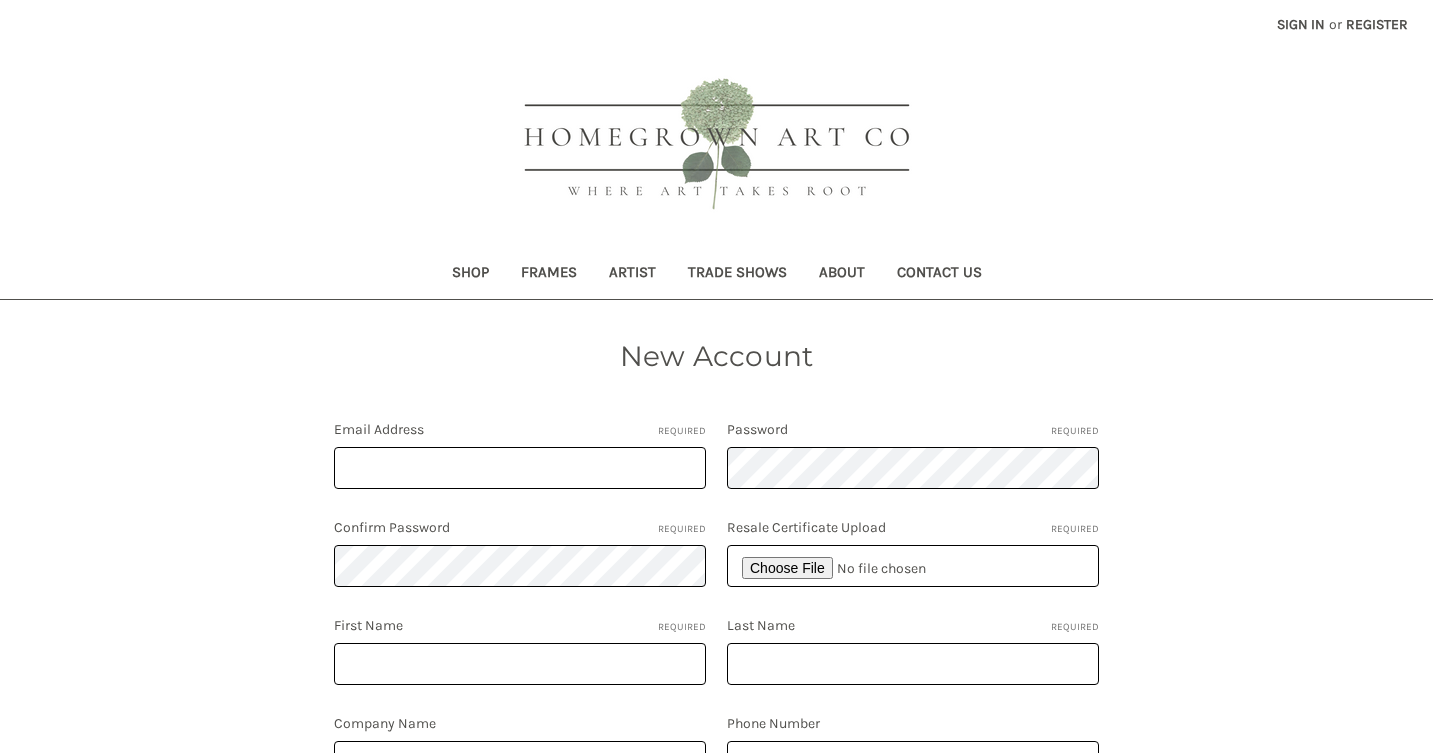 scroll, scrollTop: 0, scrollLeft: 0, axis: both 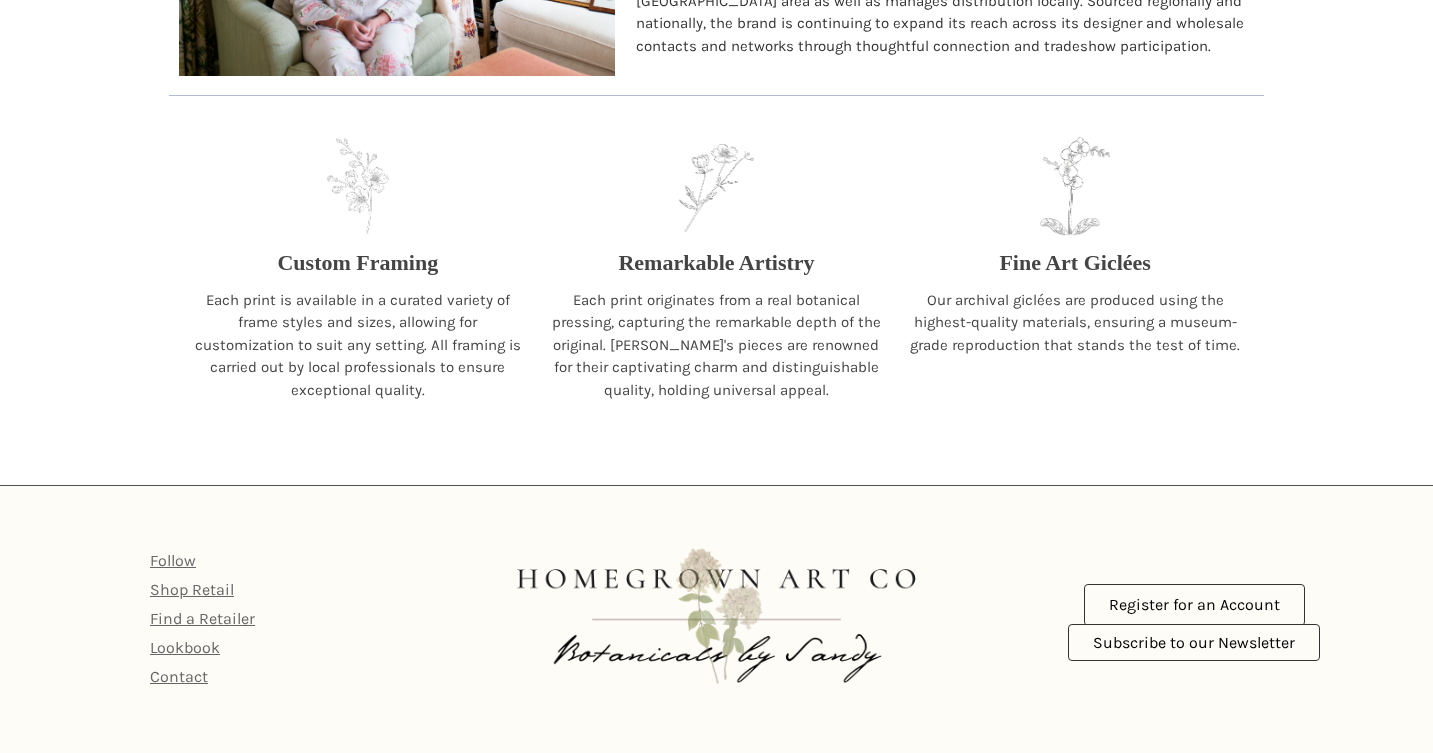 click on "Footer Start
Navigate
My Account
Shop
Frames
Artist
Trade Shows
About
Contact Us
Sitemap
Categories
Info
1407 Merry Lane Northeast" at bounding box center [716, 619] 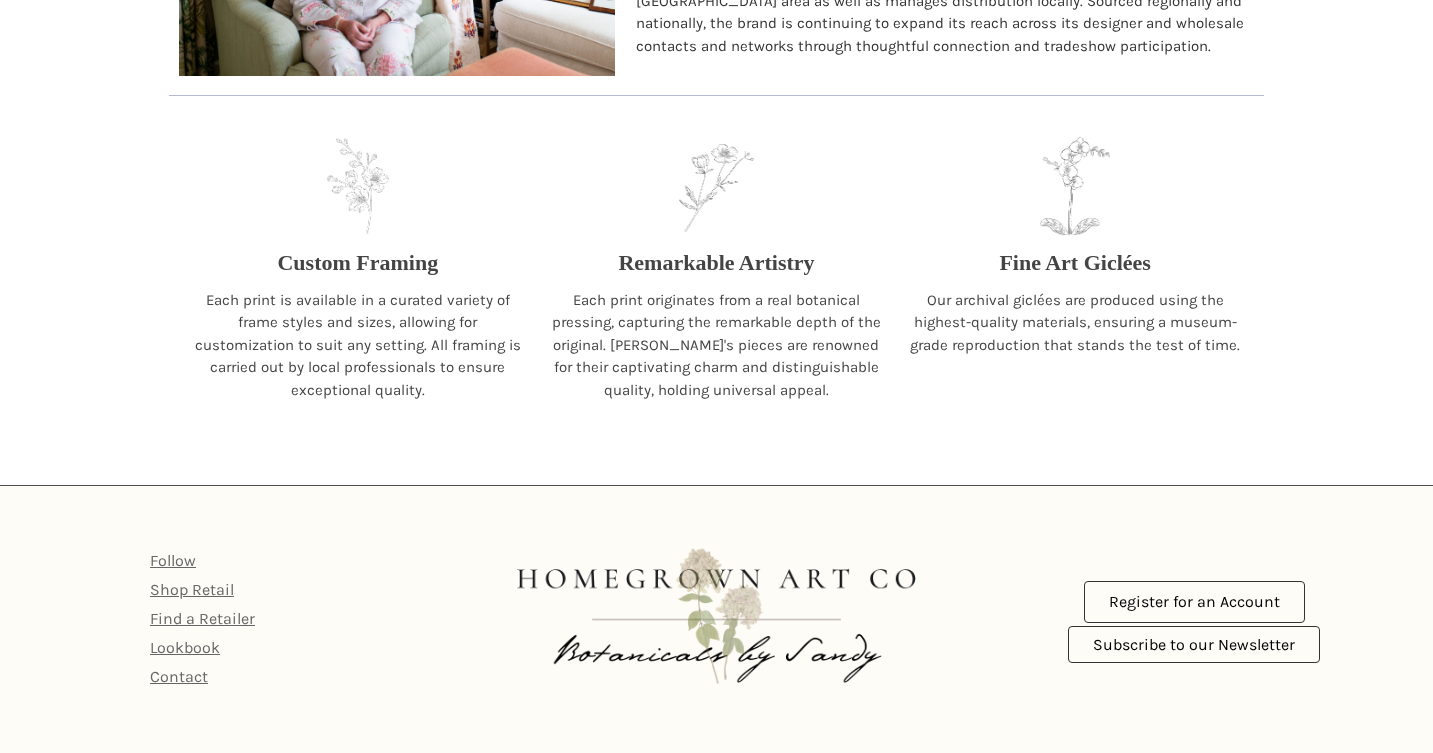 click on "Footer Start
Navigate
My Account
Shop
Frames
Artist
Trade Shows
About
Contact Us
Sitemap
Categories
Info
1407 Merry Lane Northeast" at bounding box center (716, 619) 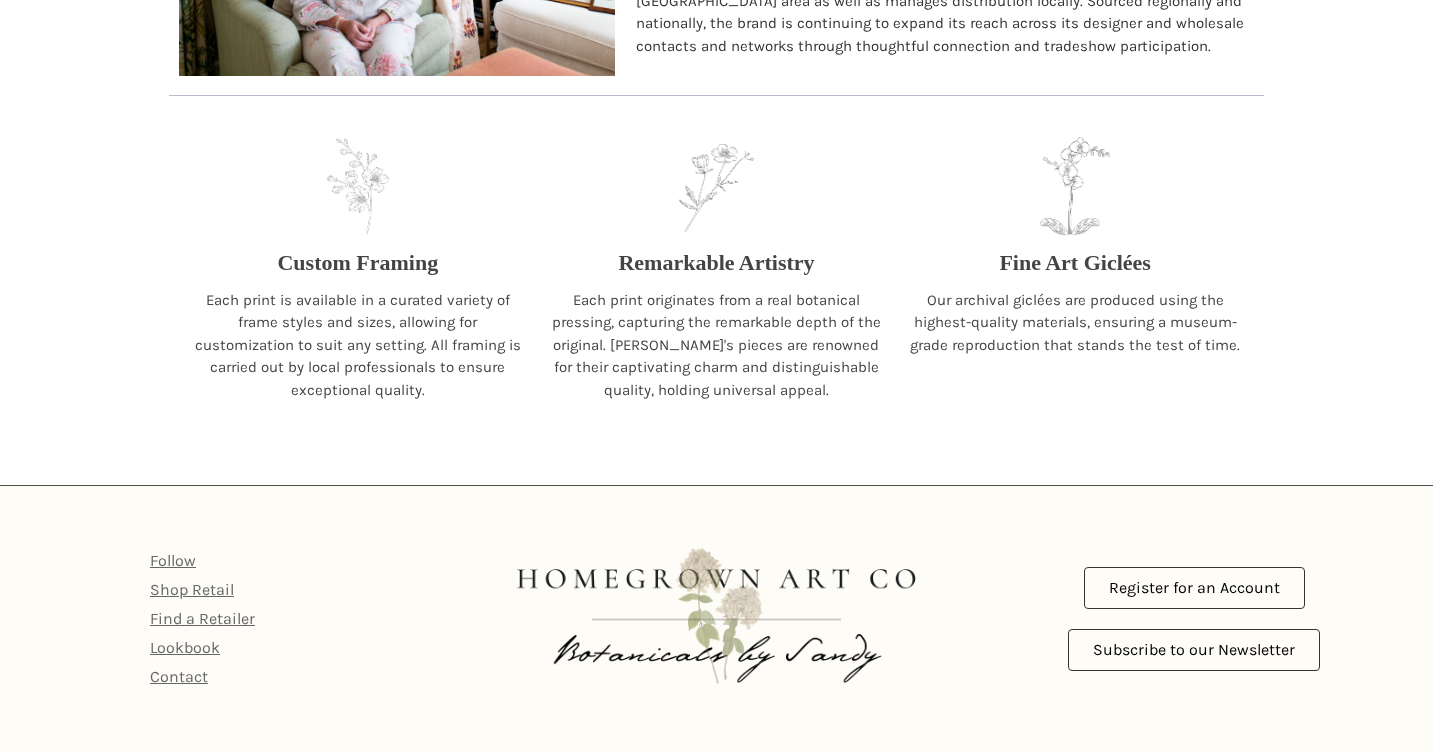 click on "Register for an Account
Subscribe to our Newsletter" at bounding box center [1194, 619] 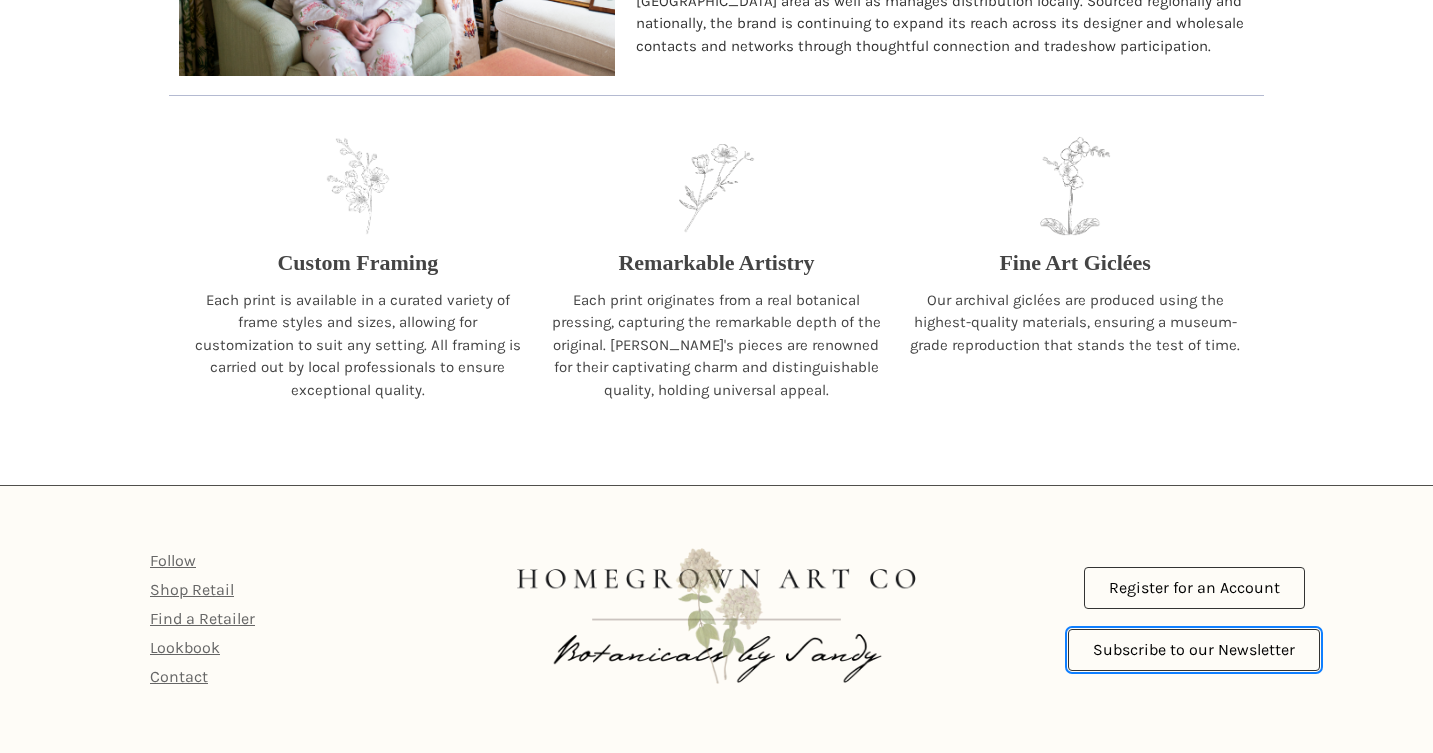 click on "Subscribe to our Newsletter" at bounding box center (1194, 650) 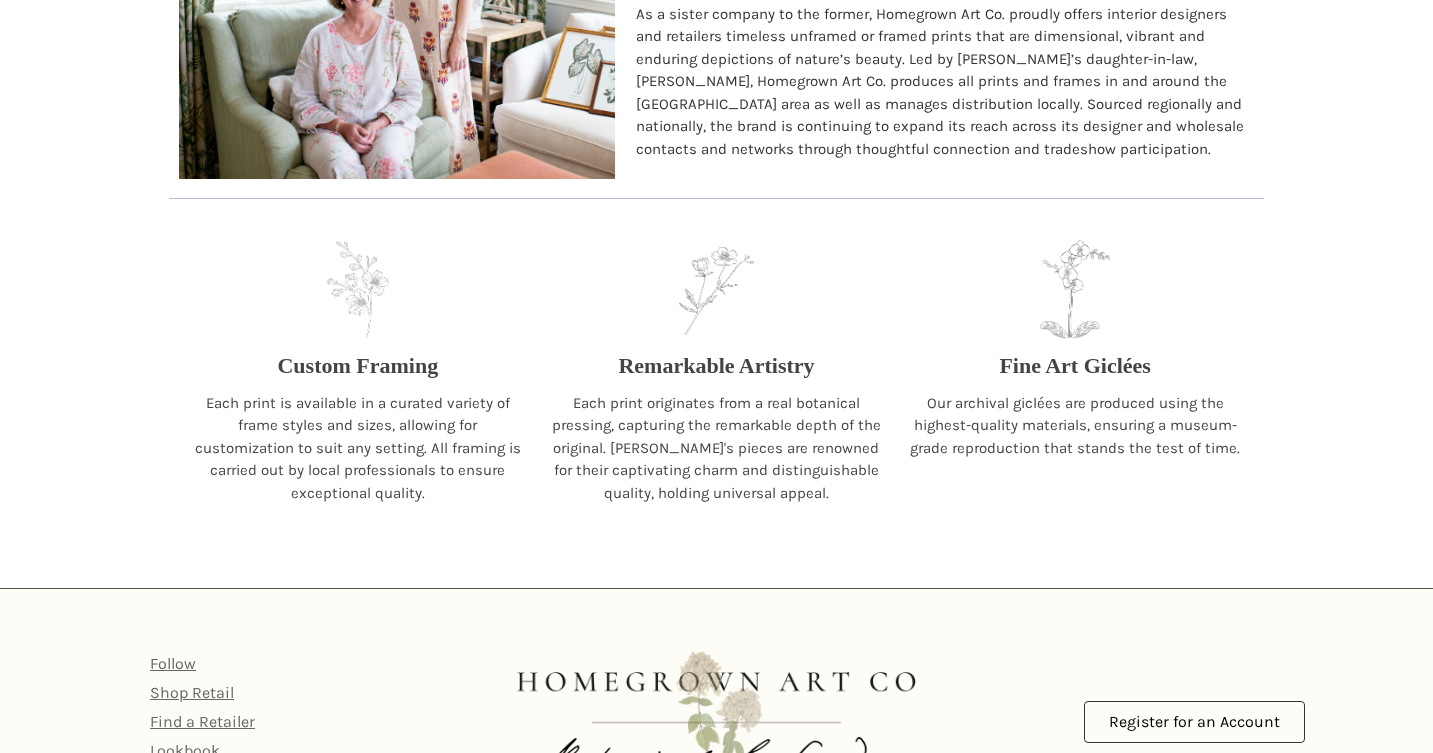 scroll, scrollTop: 1986, scrollLeft: 0, axis: vertical 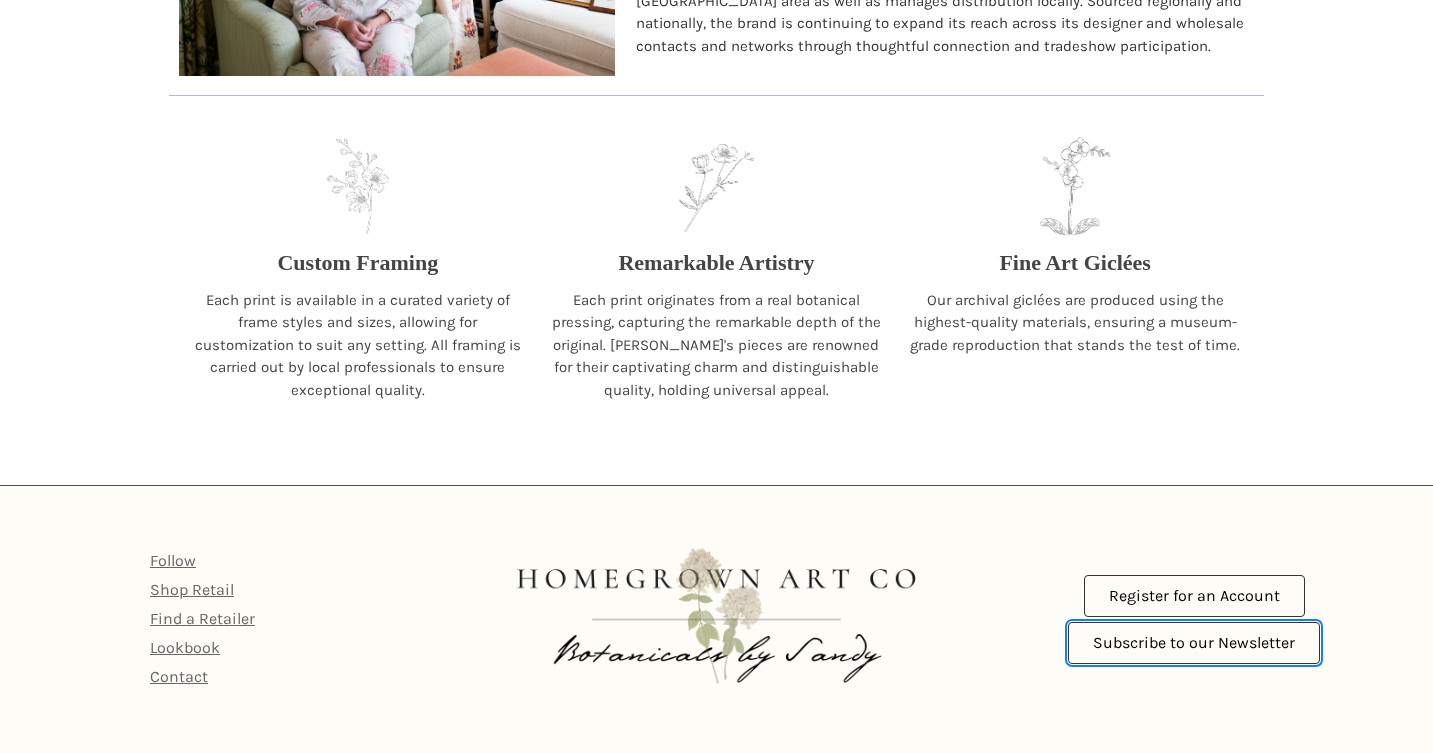 click on "Subscribe to our Newsletter" at bounding box center [1194, 643] 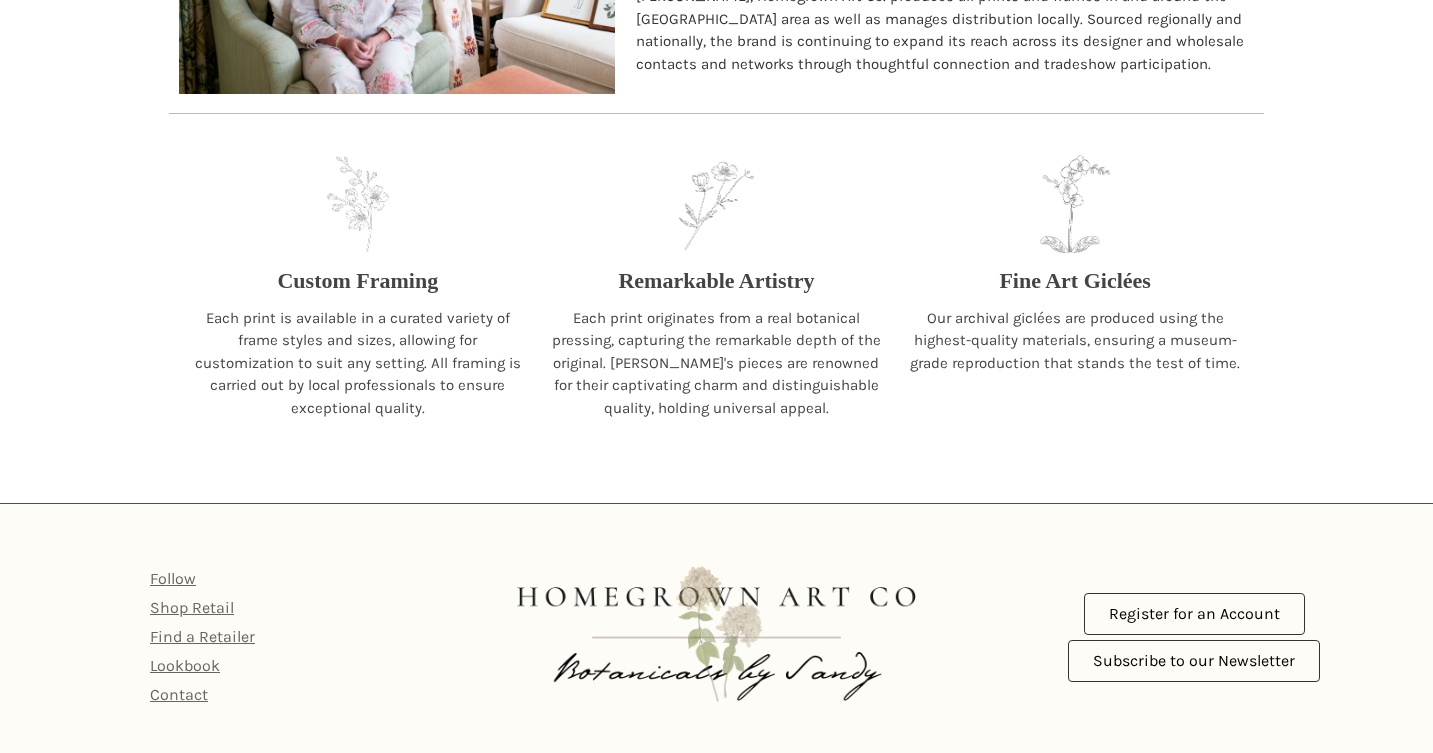 scroll, scrollTop: 1986, scrollLeft: 0, axis: vertical 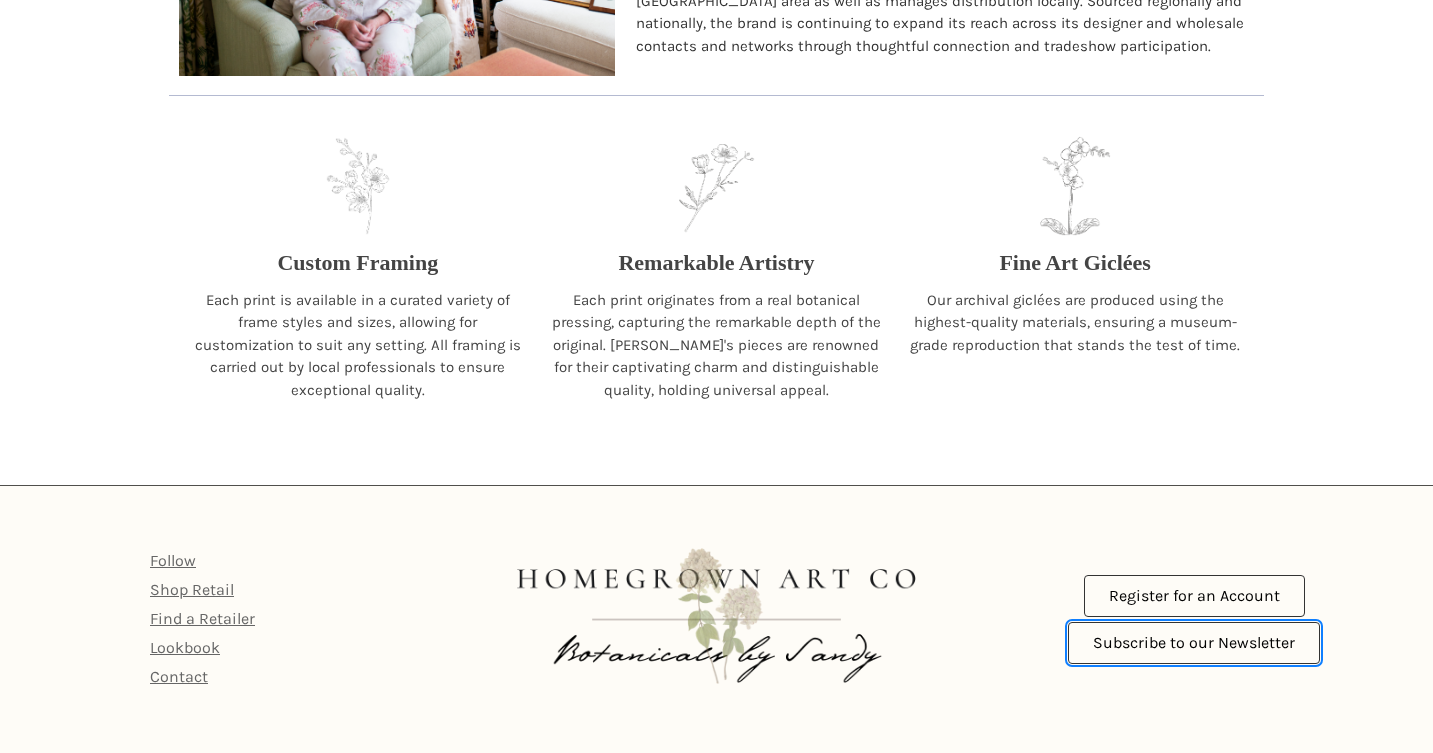 click on "Subscribe to our Newsletter" at bounding box center [1194, 643] 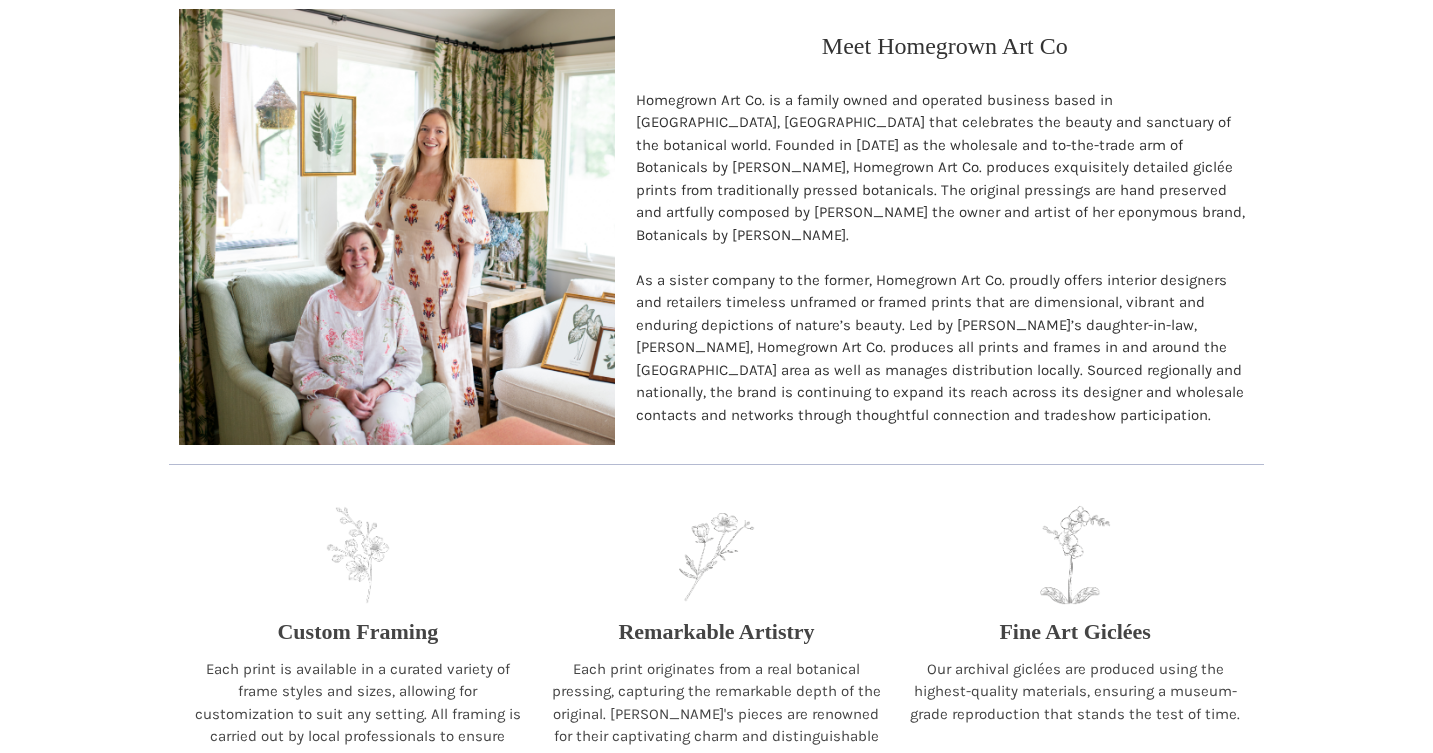 scroll, scrollTop: 2215, scrollLeft: 0, axis: vertical 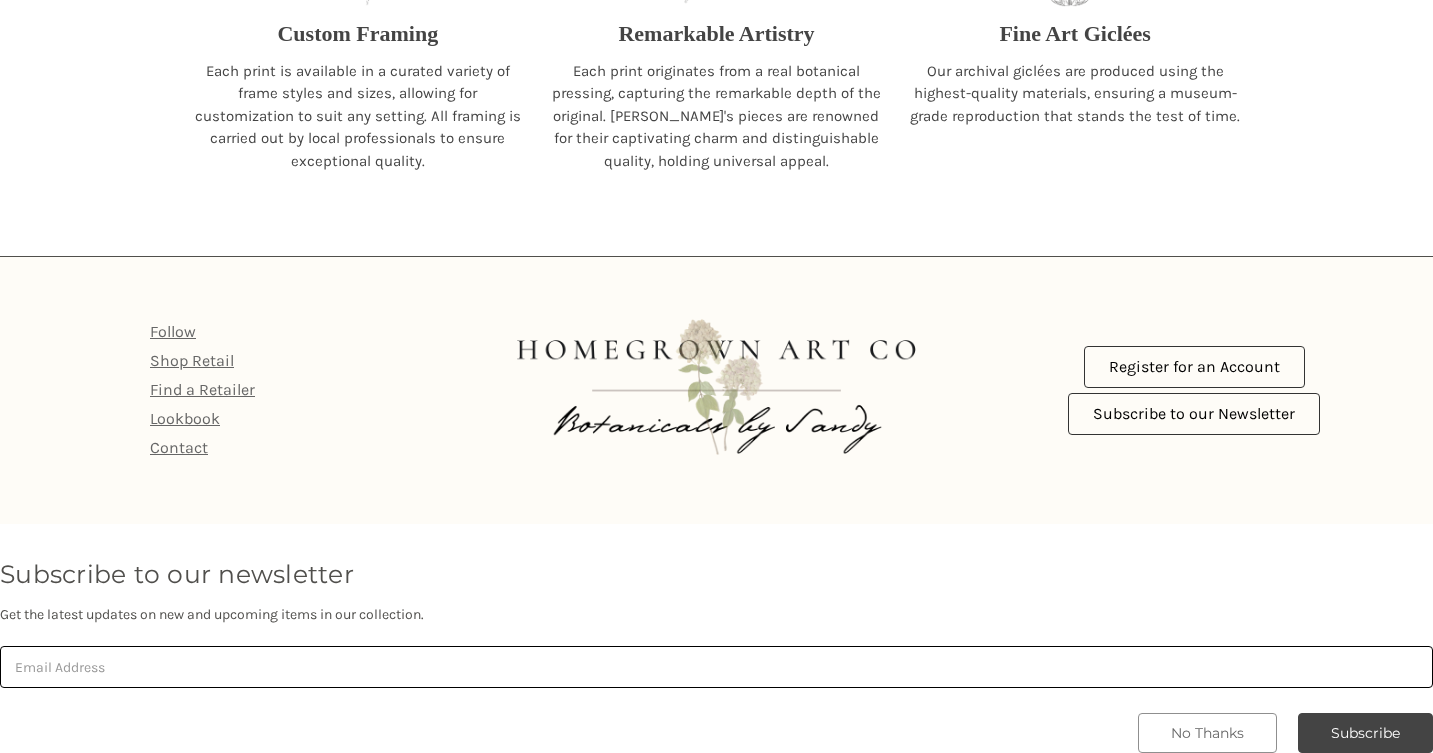 drag, startPoint x: 958, startPoint y: 254, endPoint x: 952, endPoint y: 26, distance: 228.07893 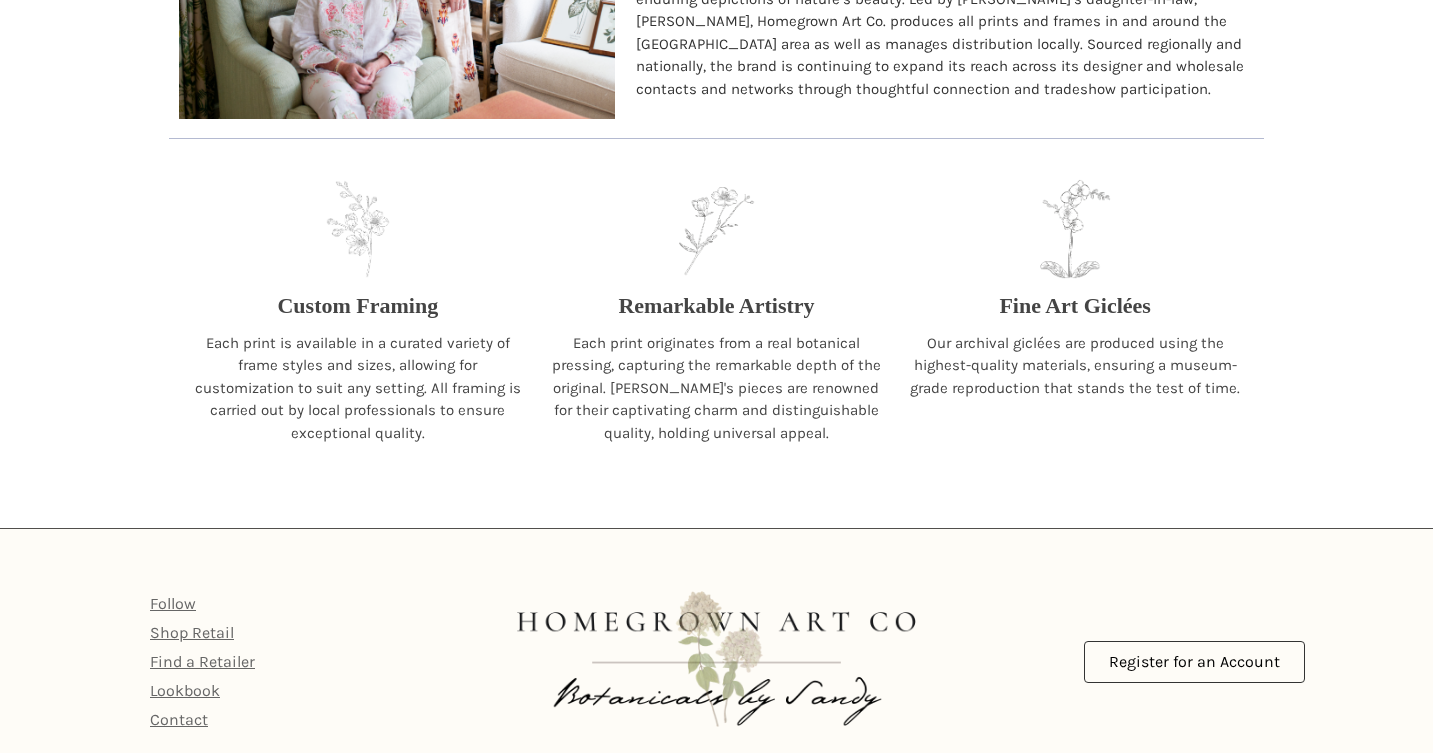 scroll, scrollTop: 1986, scrollLeft: 0, axis: vertical 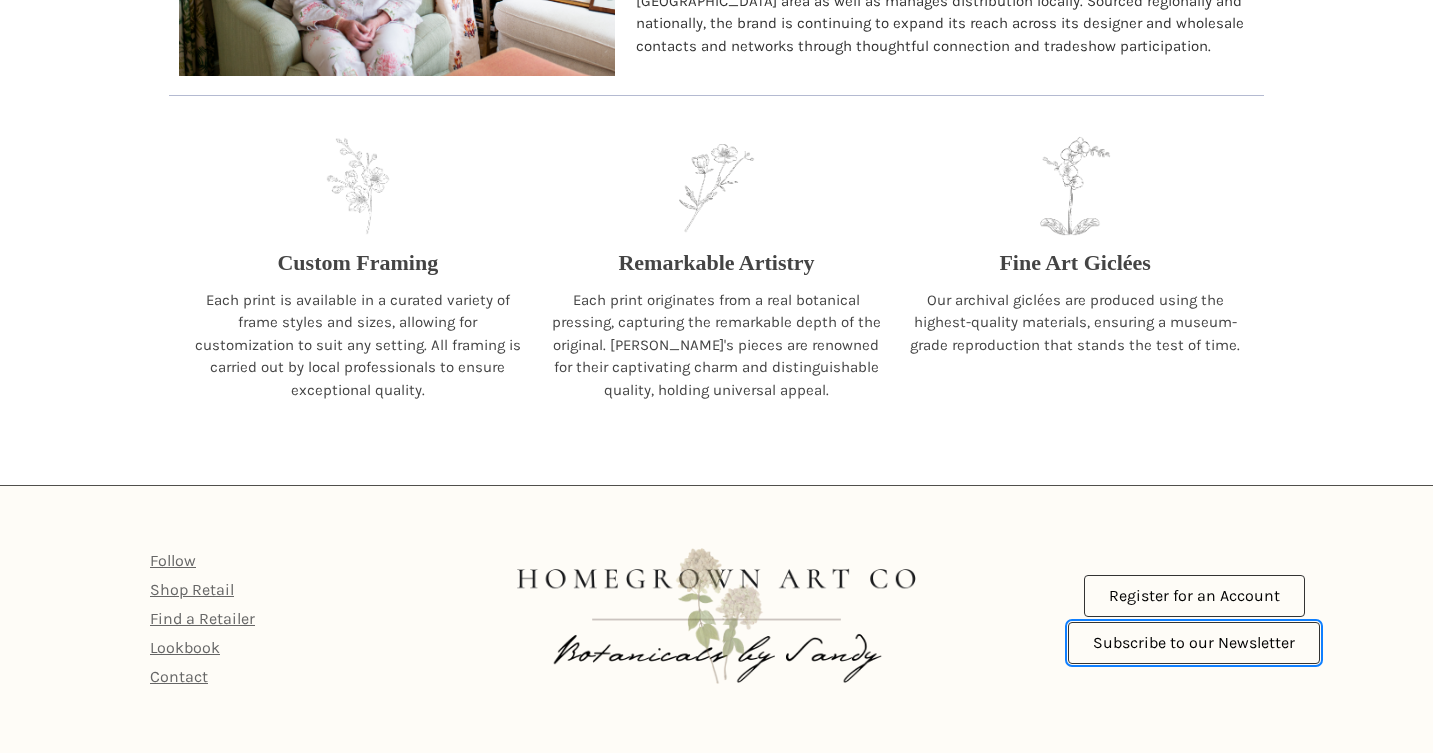 click on "Subscribe to our Newsletter" at bounding box center (1194, 643) 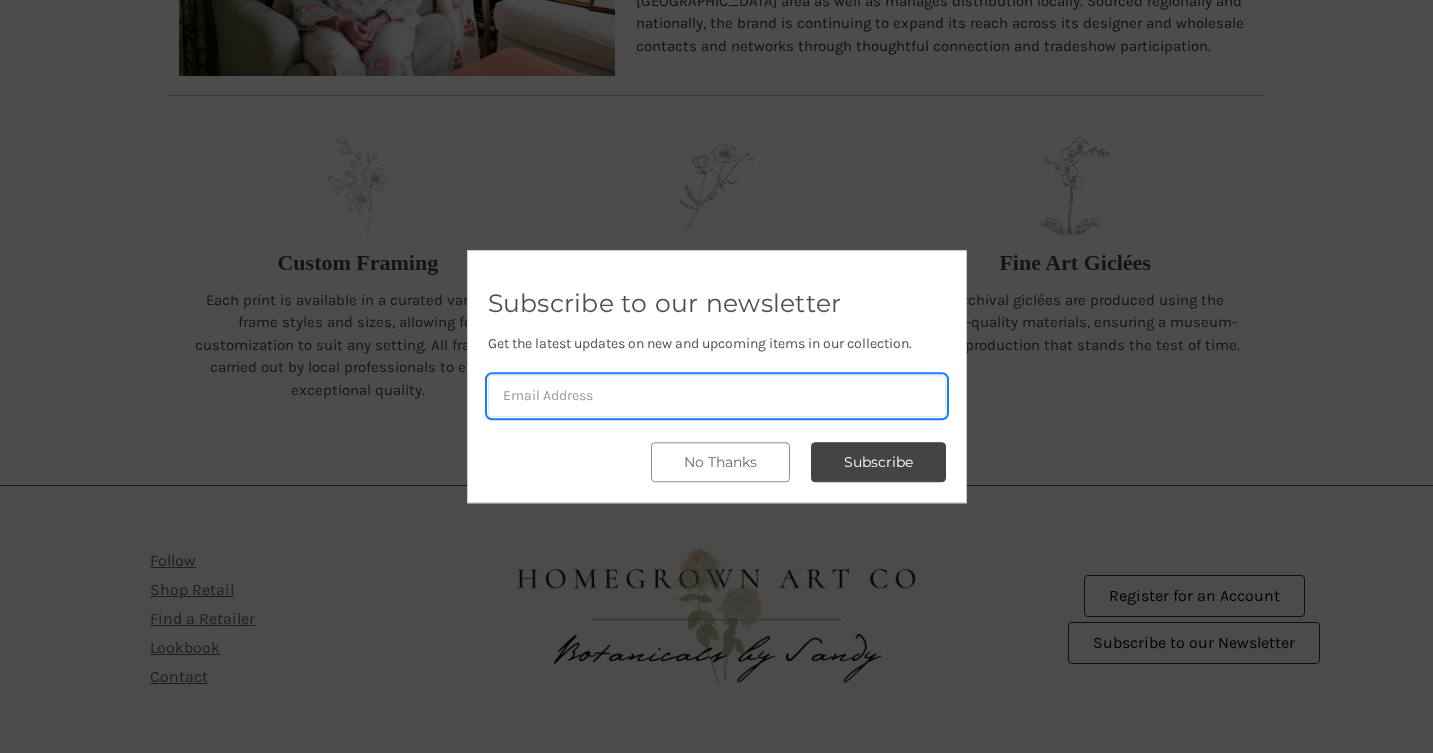 click at bounding box center [717, 396] 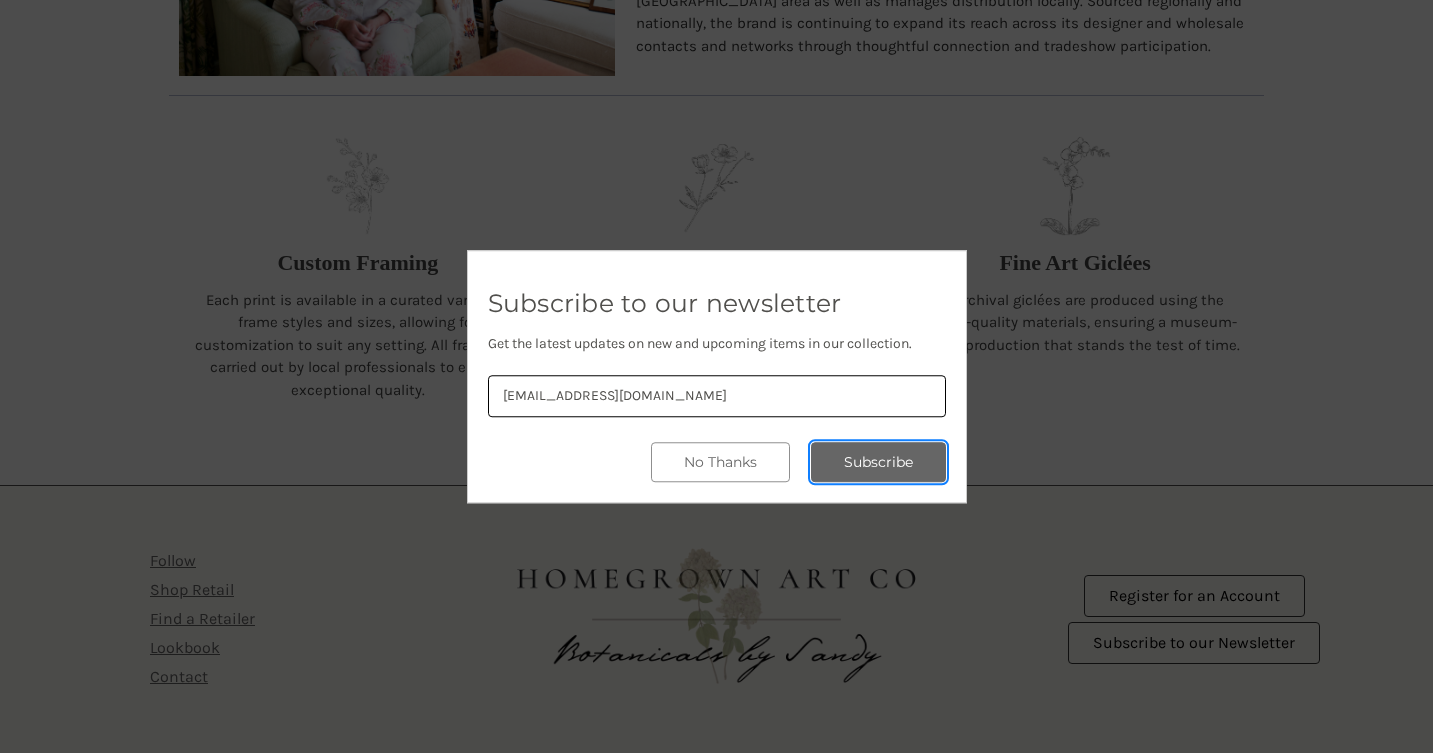 click on "Subscribe" at bounding box center [878, 462] 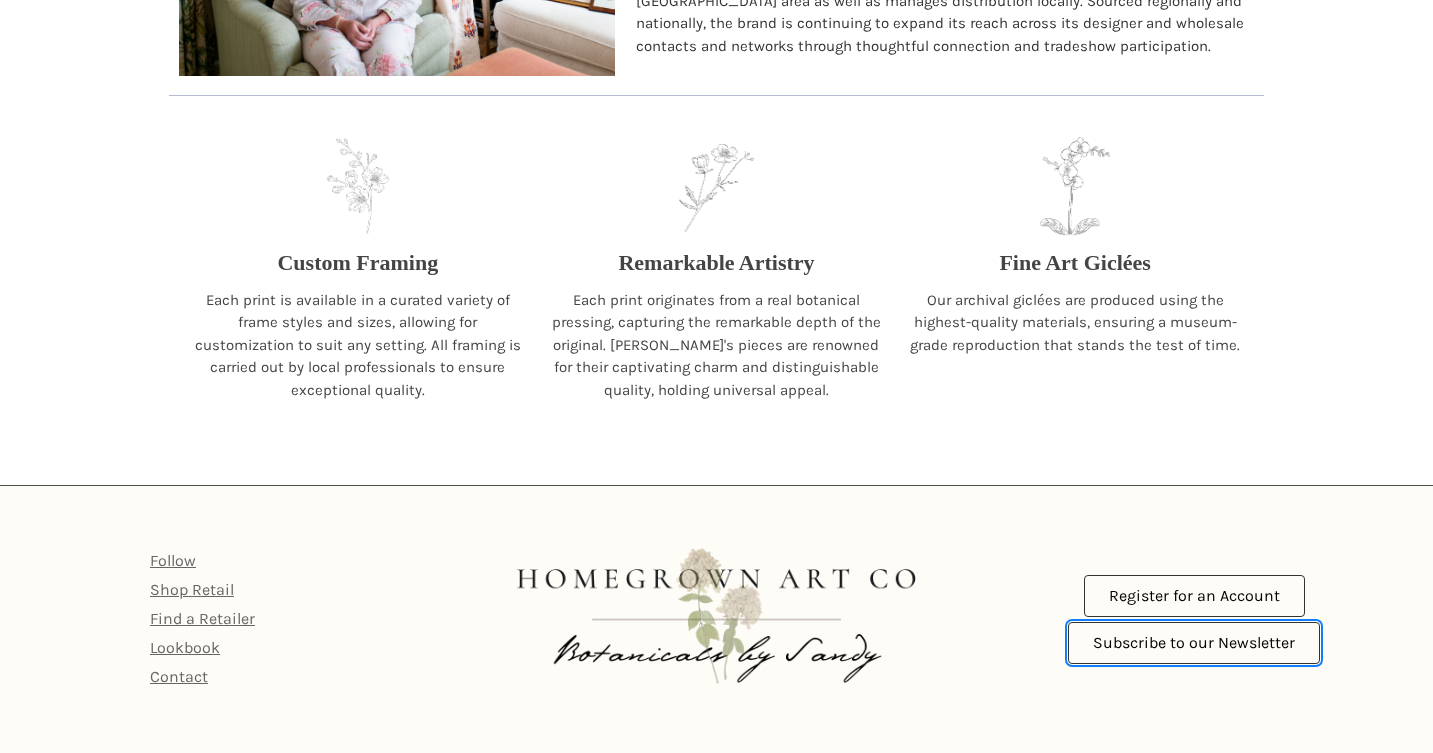 click on "Subscribe to our Newsletter" at bounding box center [1194, 643] 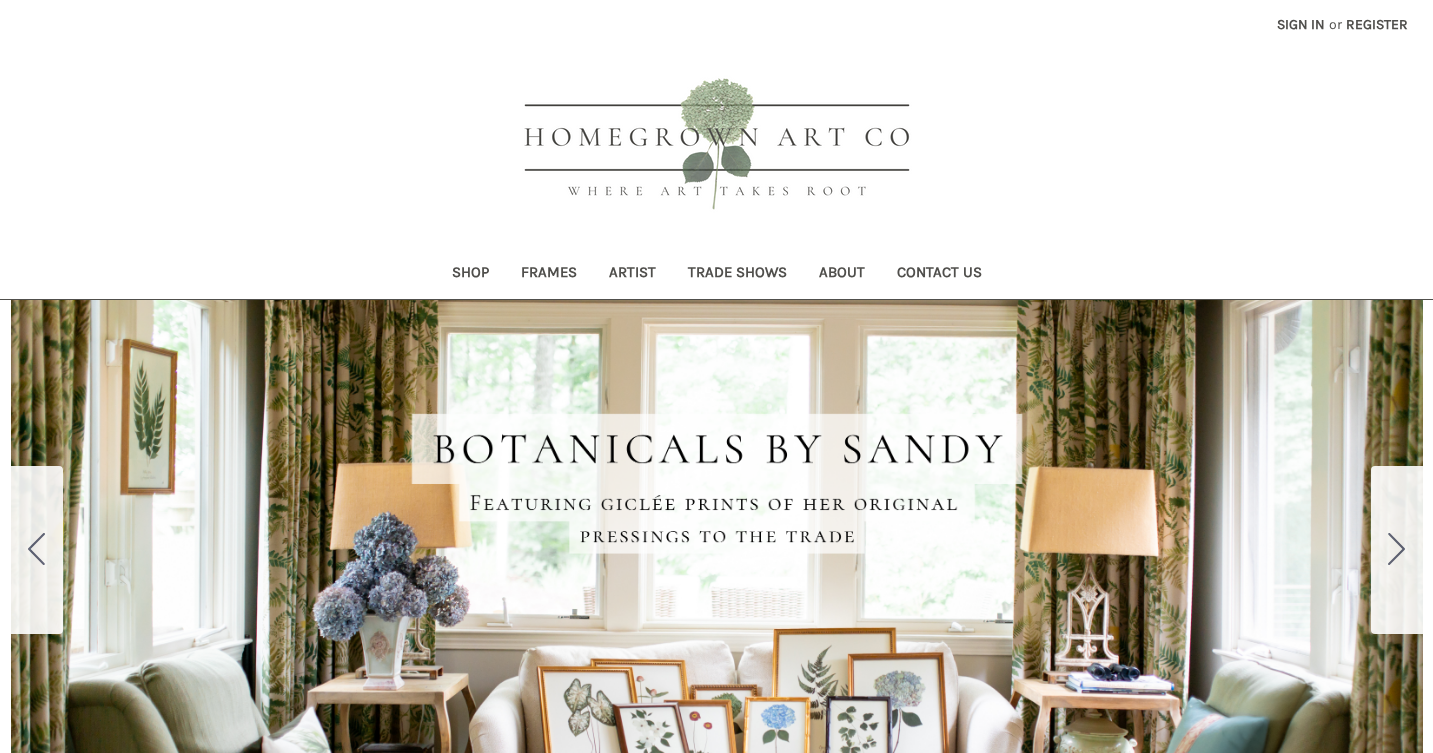 scroll, scrollTop: 1986, scrollLeft: 0, axis: vertical 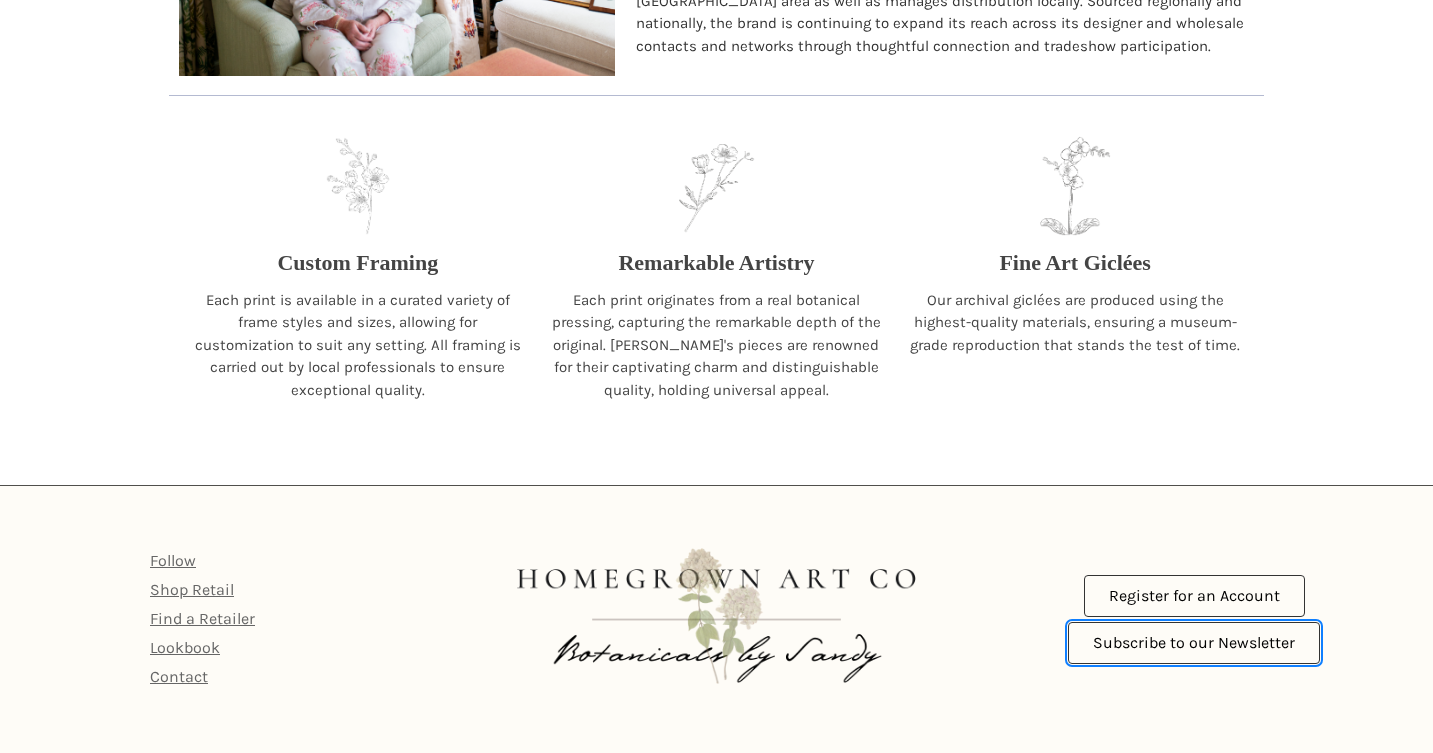 click on "Subscribe to our Newsletter" at bounding box center [1194, 643] 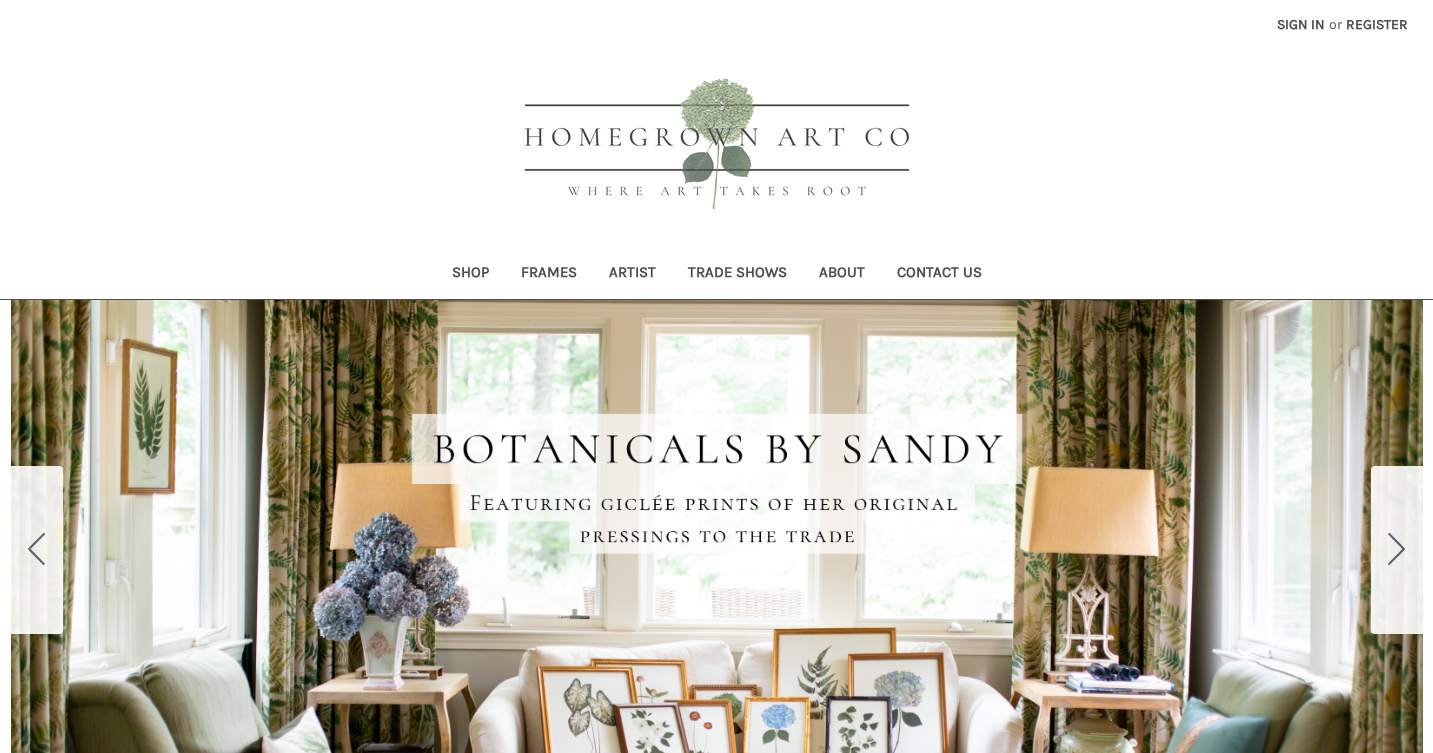scroll, scrollTop: 1986, scrollLeft: 0, axis: vertical 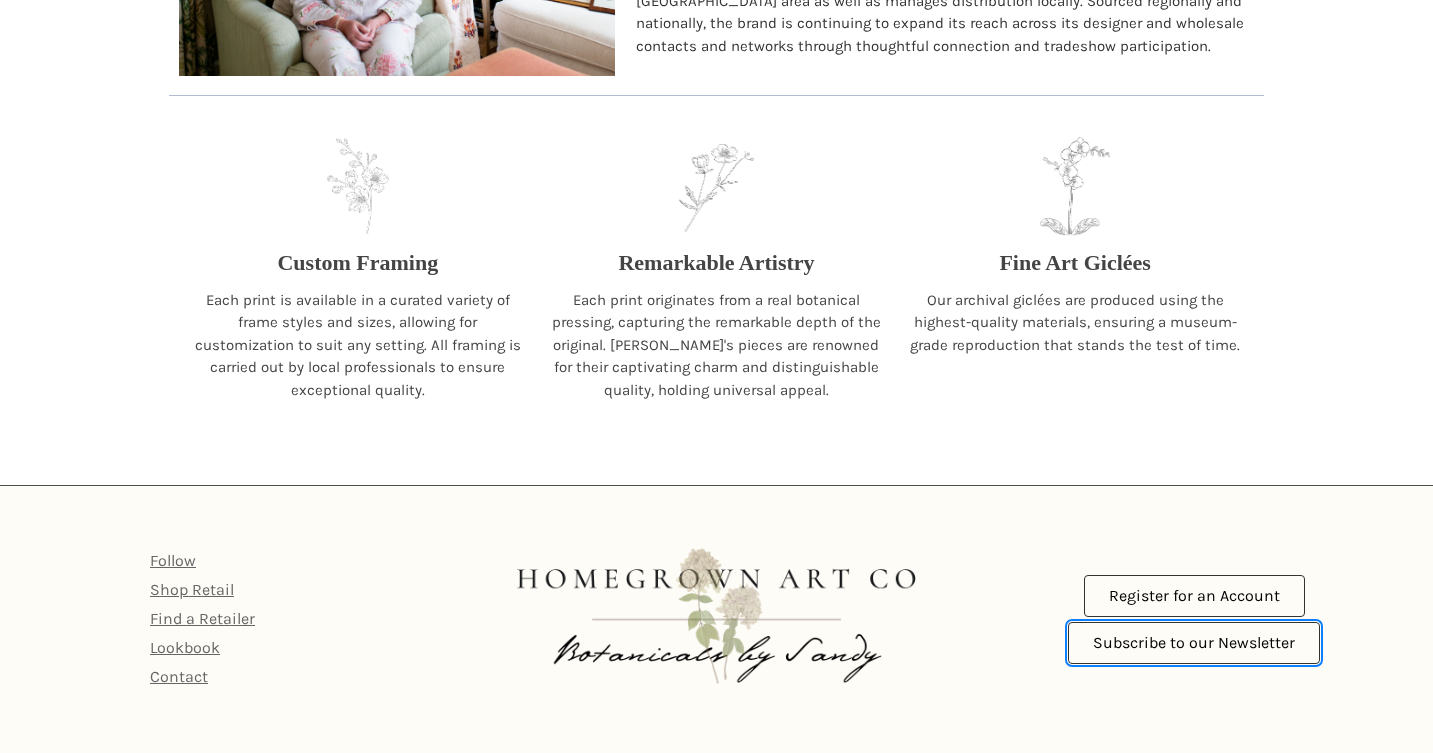 click on "Subscribe to our Newsletter" at bounding box center (1194, 643) 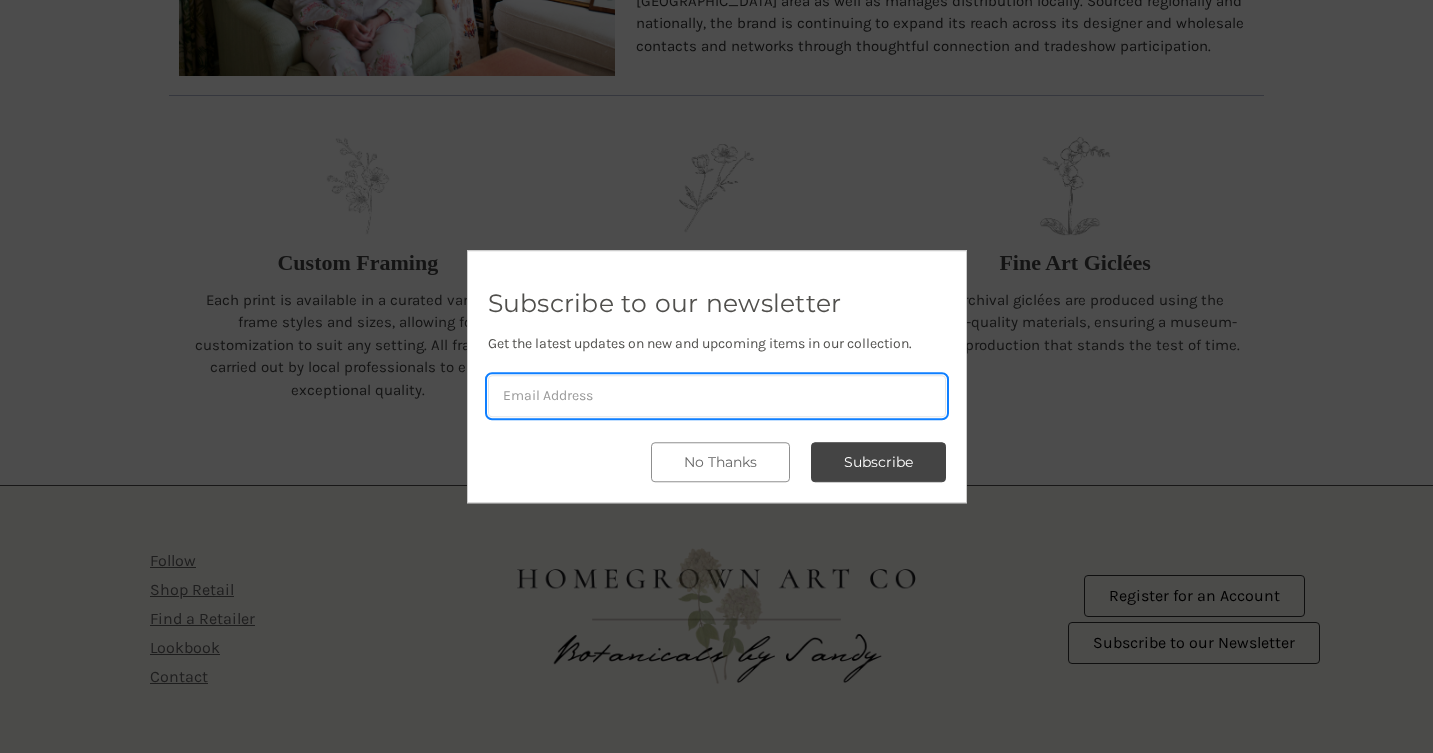 click at bounding box center (717, 396) 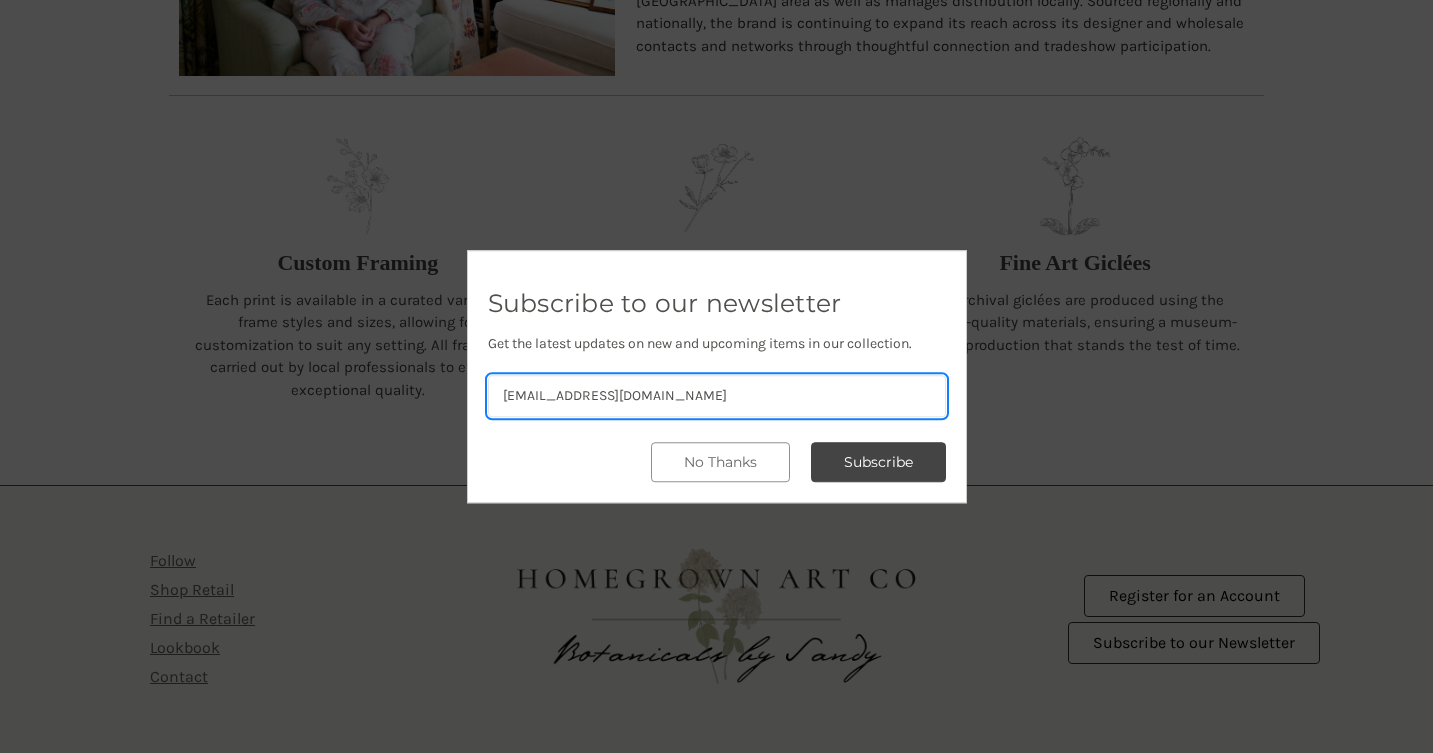 click on "[EMAIL_ADDRESS][DOMAIN_NAME]" at bounding box center (717, 396) 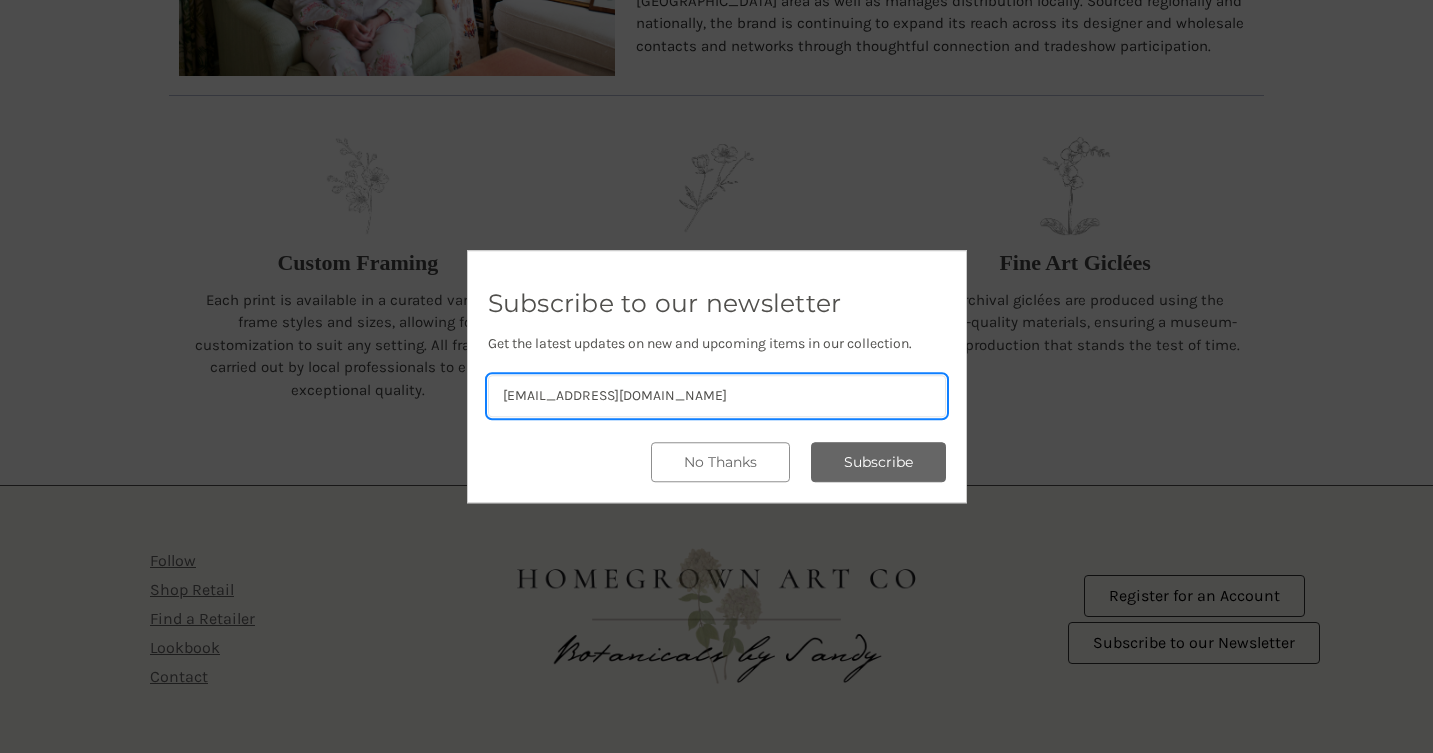 type on "[EMAIL_ADDRESS][DOMAIN_NAME]" 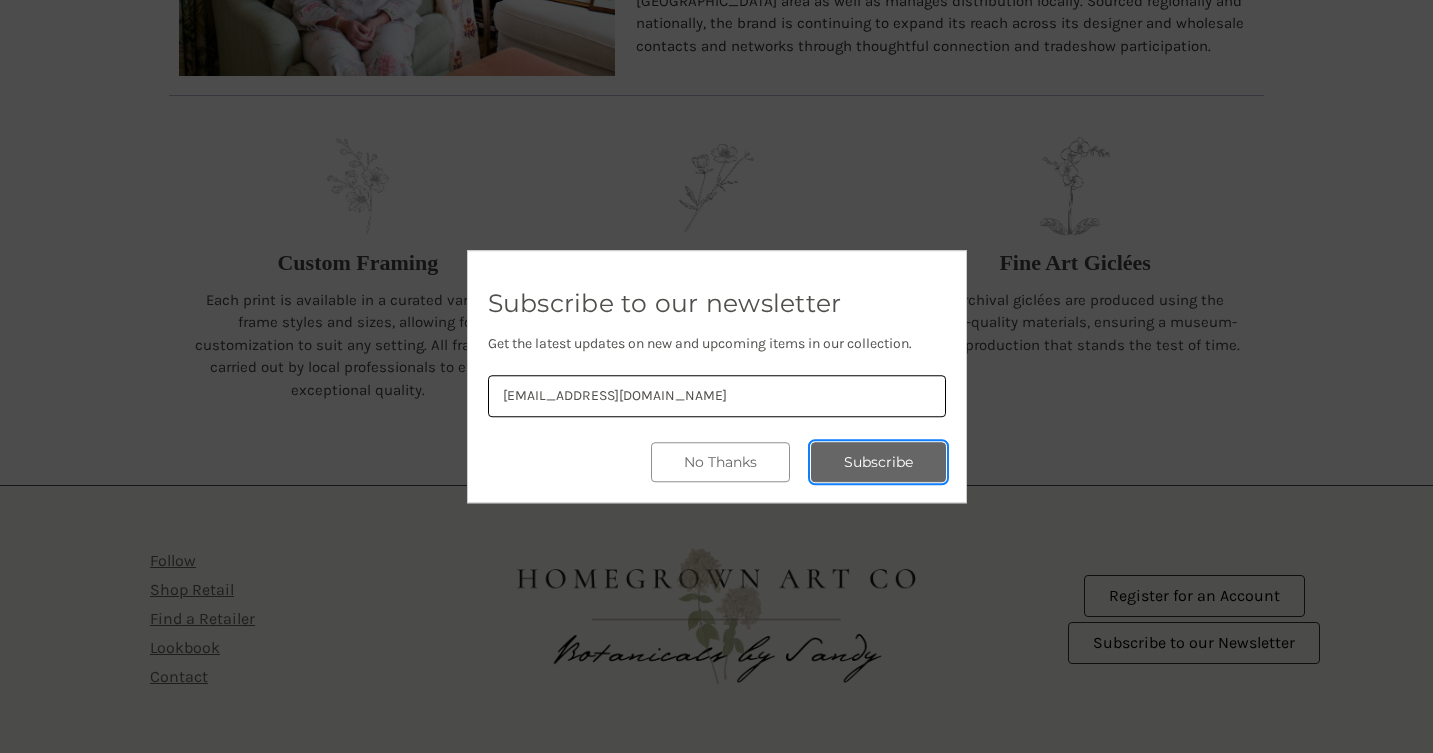 click on "Subscribe" at bounding box center [878, 462] 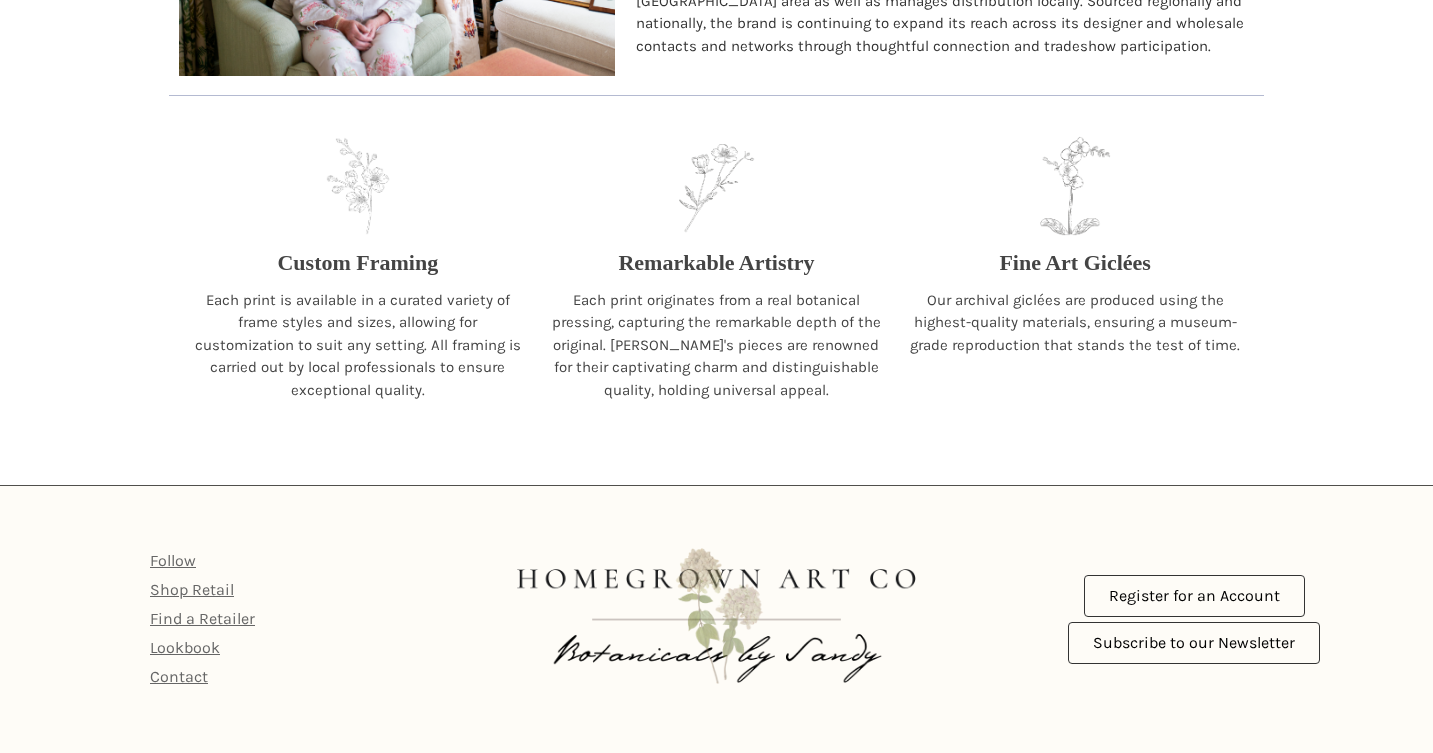 click on "Register for an Account
Subscribe to our Newsletter" at bounding box center (1194, 619) 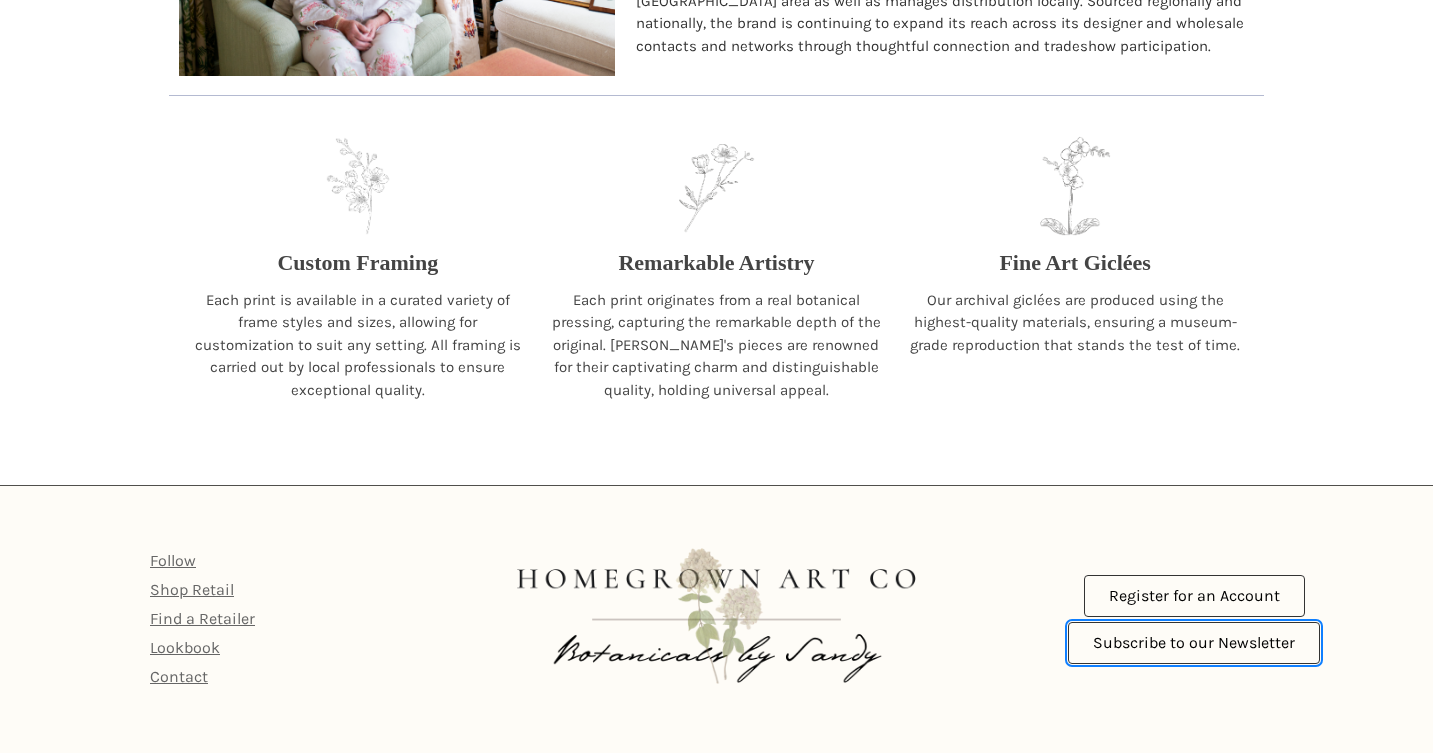 click on "Subscribe to our Newsletter" at bounding box center (1194, 643) 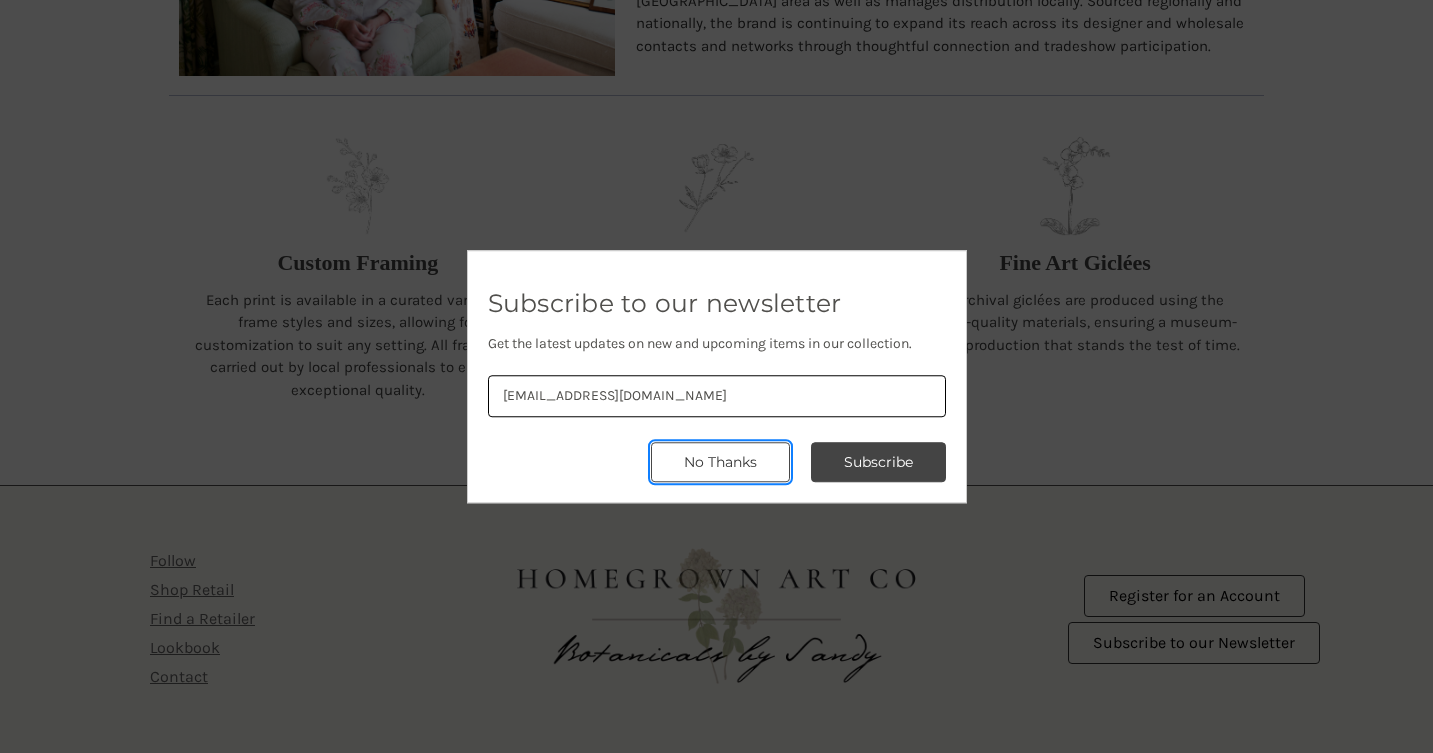 click on "No Thanks" at bounding box center (720, 462) 